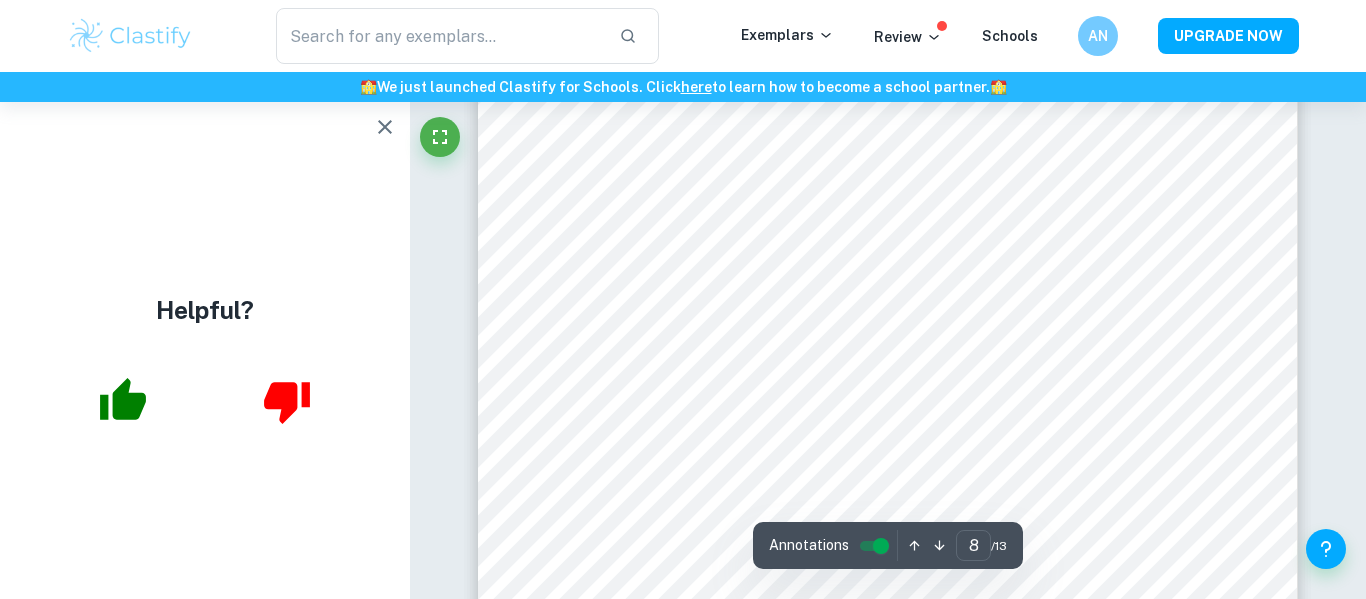 scroll, scrollTop: 8326, scrollLeft: 0, axis: vertical 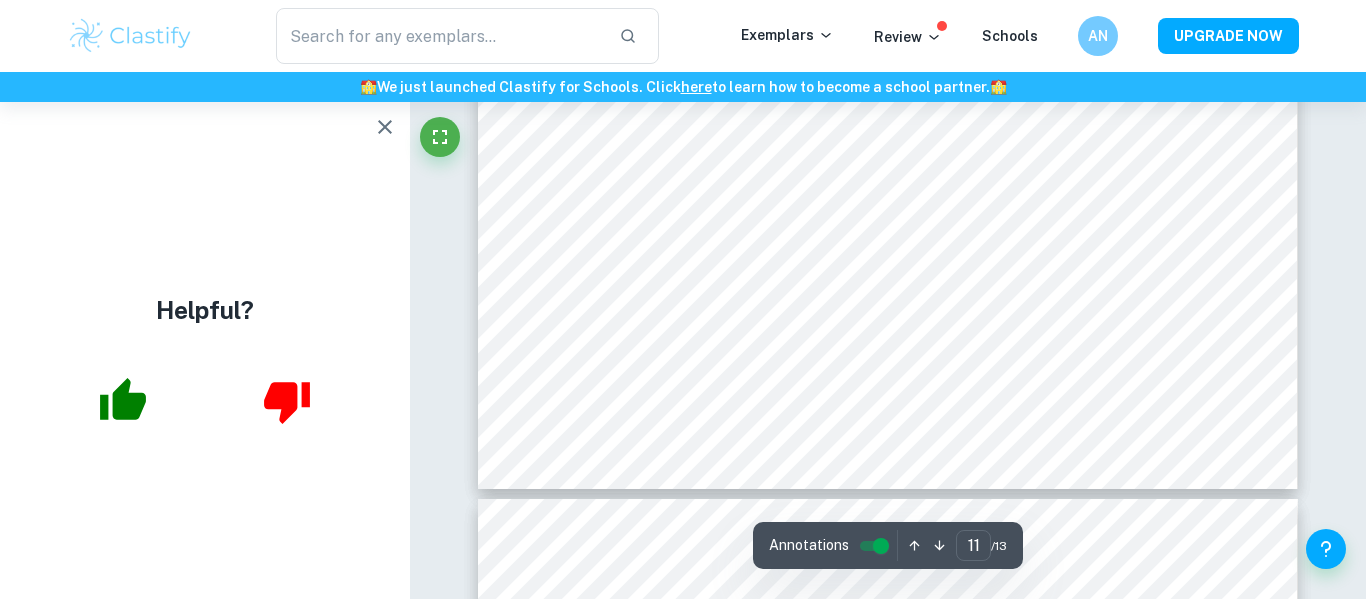 type on "10" 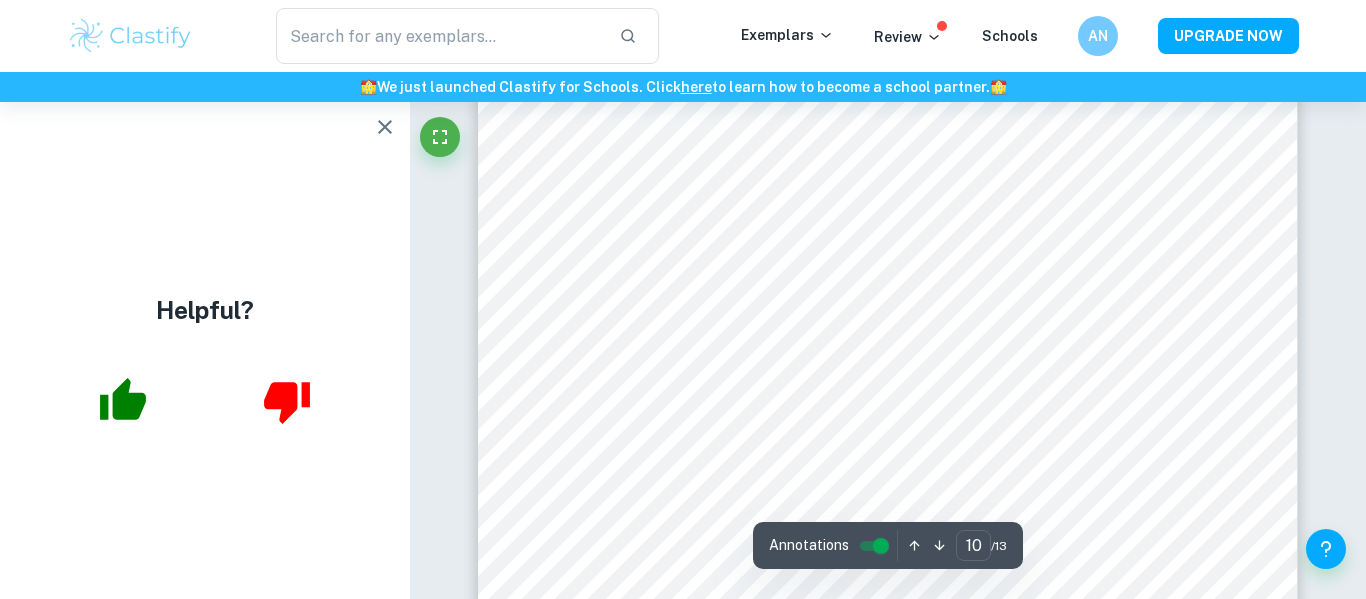 scroll, scrollTop: 10571, scrollLeft: 0, axis: vertical 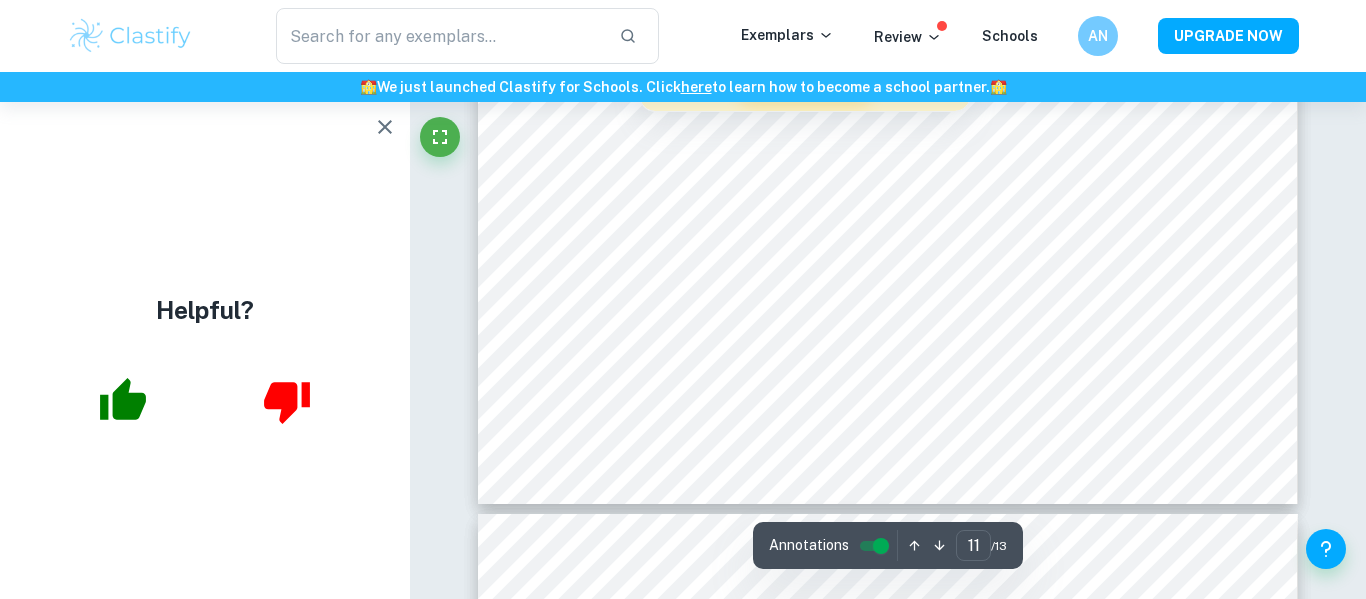 type on "12" 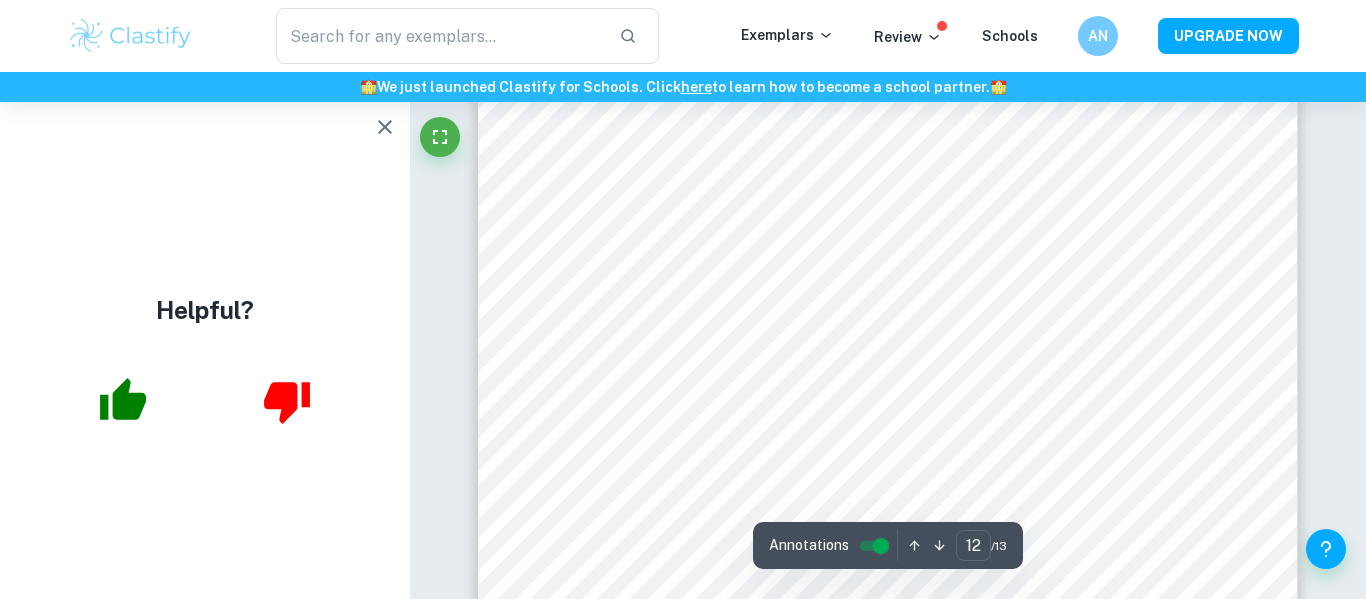 scroll, scrollTop: 12402, scrollLeft: 0, axis: vertical 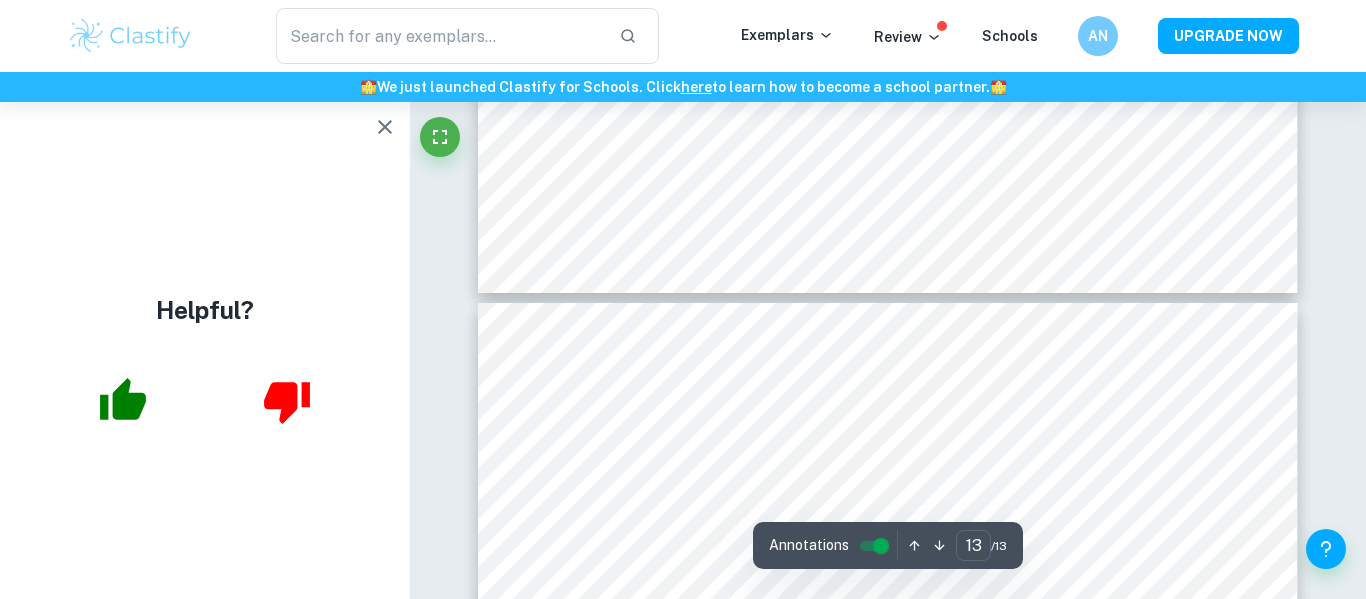 type on "12" 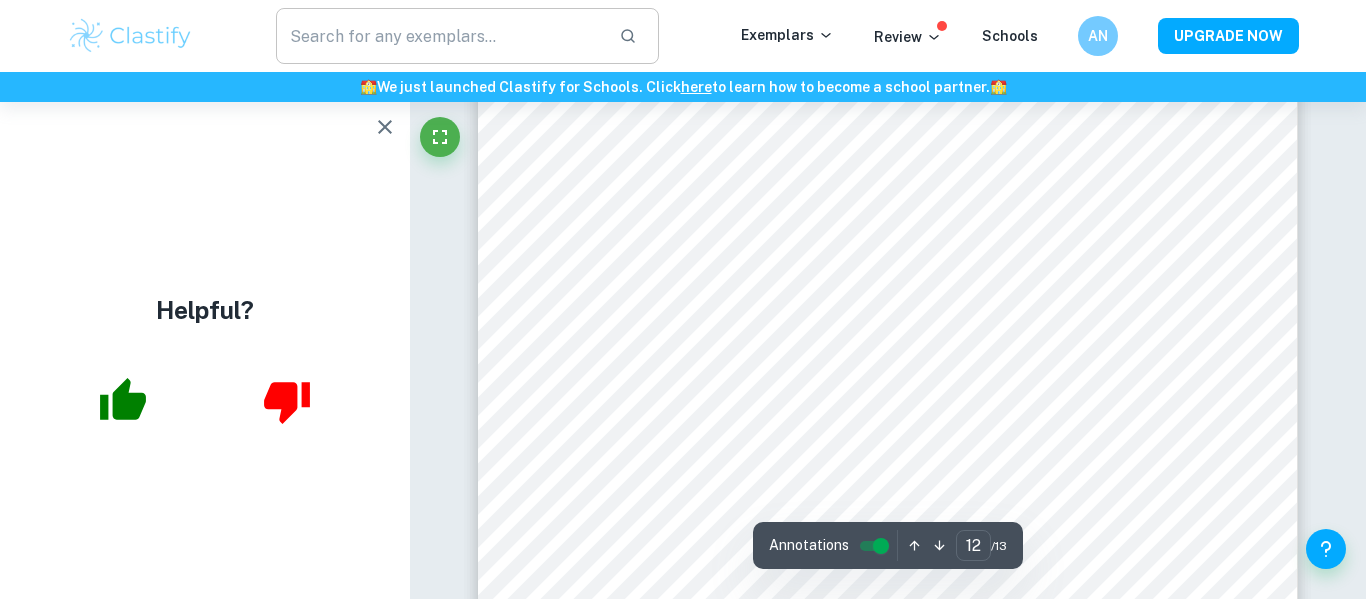 scroll, scrollTop: 12590, scrollLeft: 0, axis: vertical 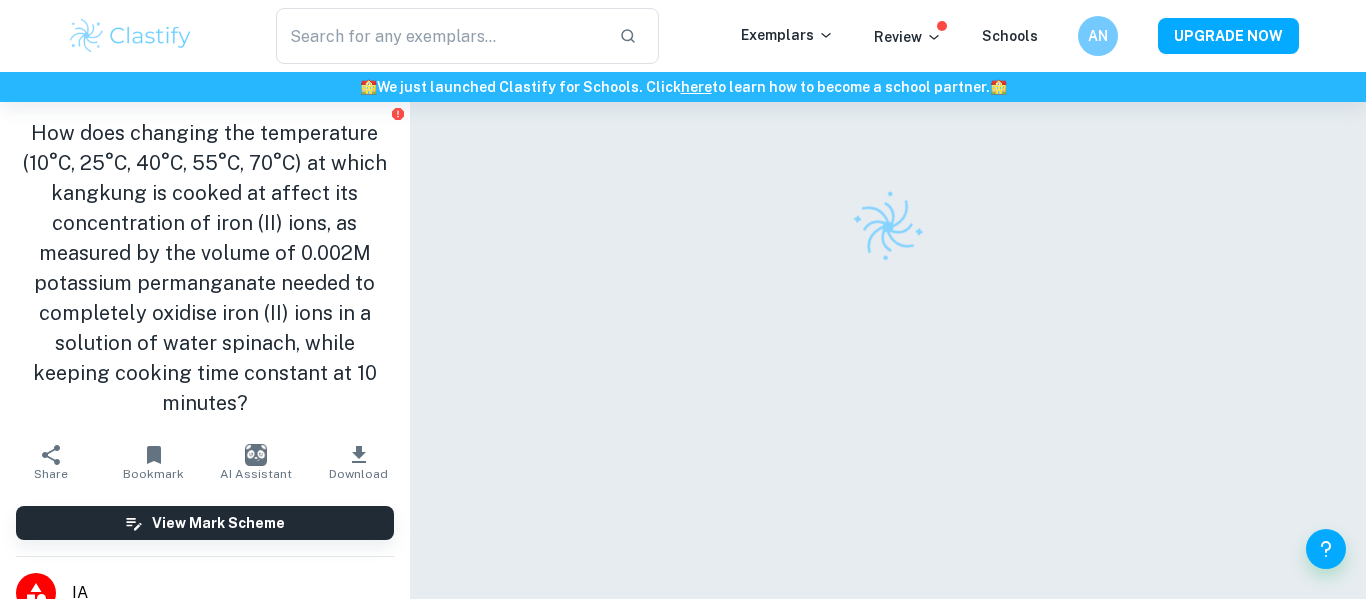 click at bounding box center (130, 36) 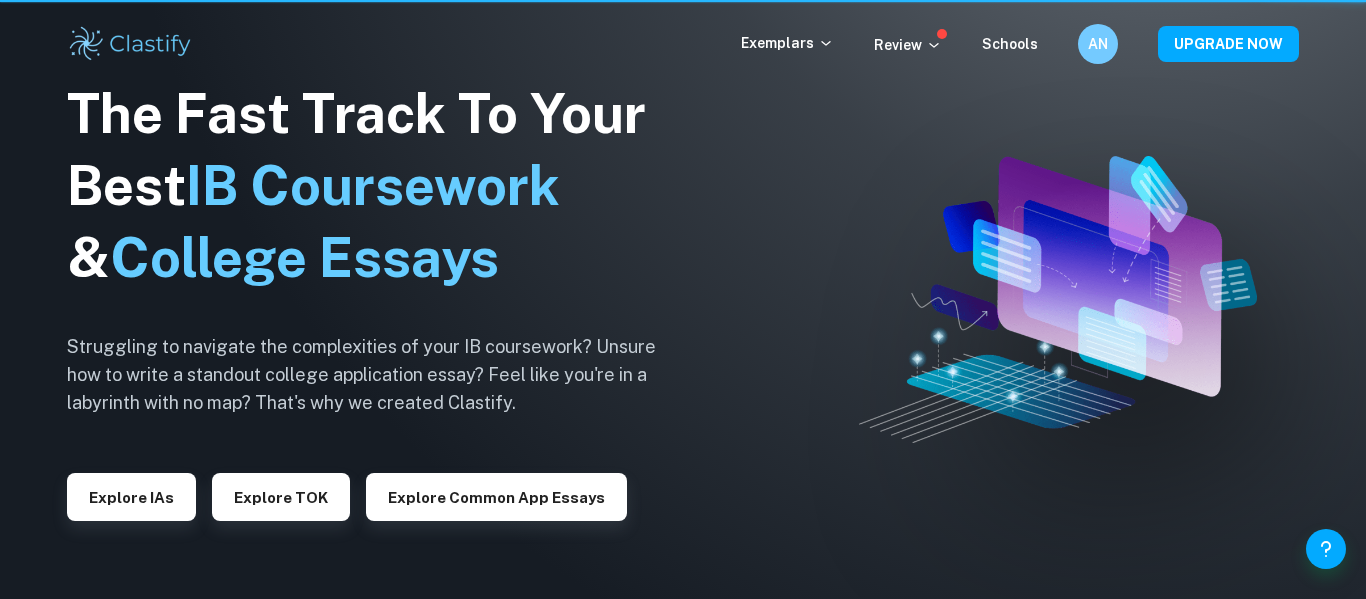 checkbox on "true" 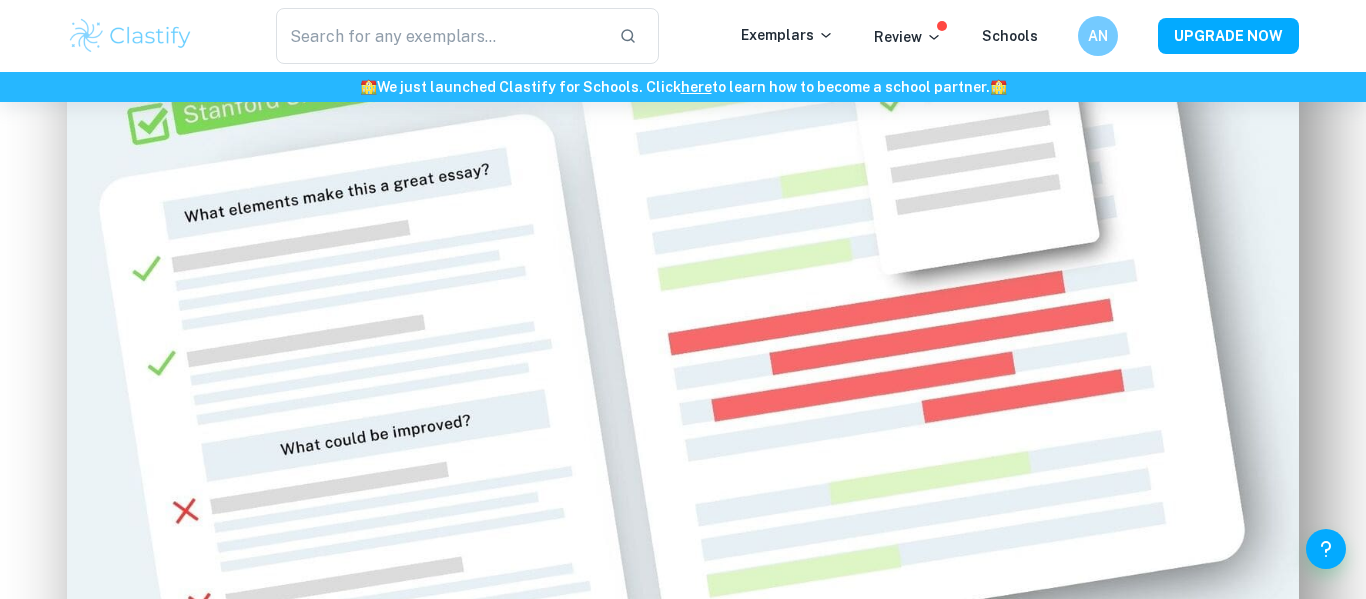 scroll, scrollTop: 1138, scrollLeft: 0, axis: vertical 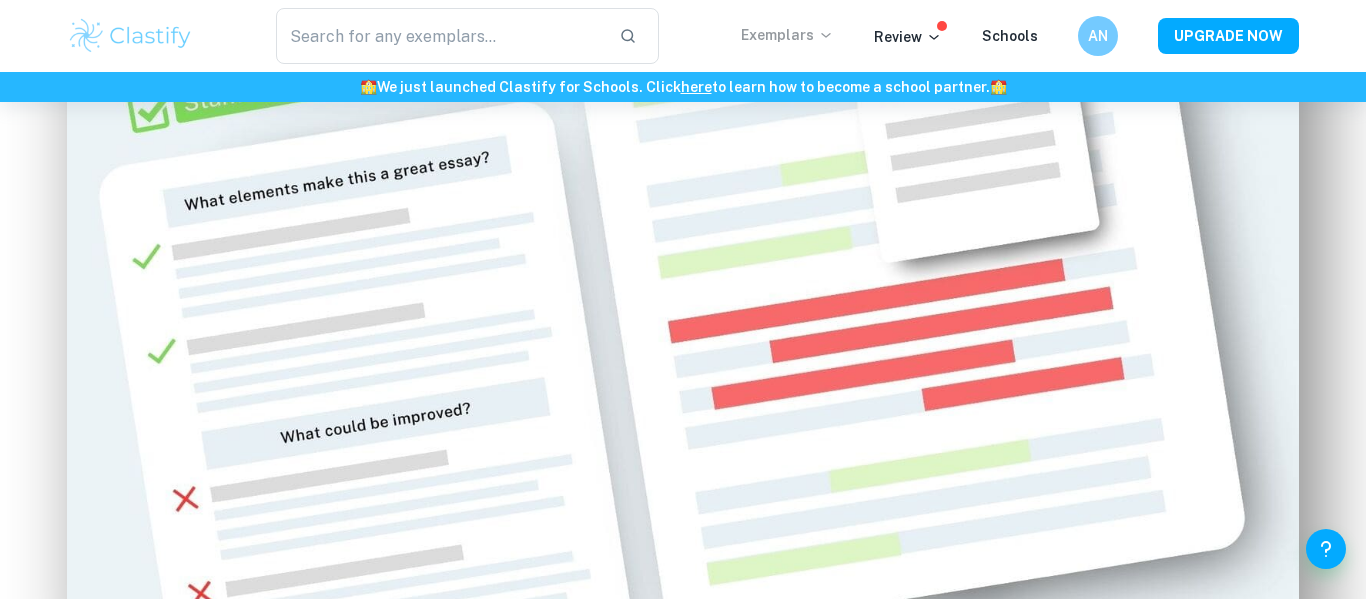 click on "Exemplars" at bounding box center (787, 35) 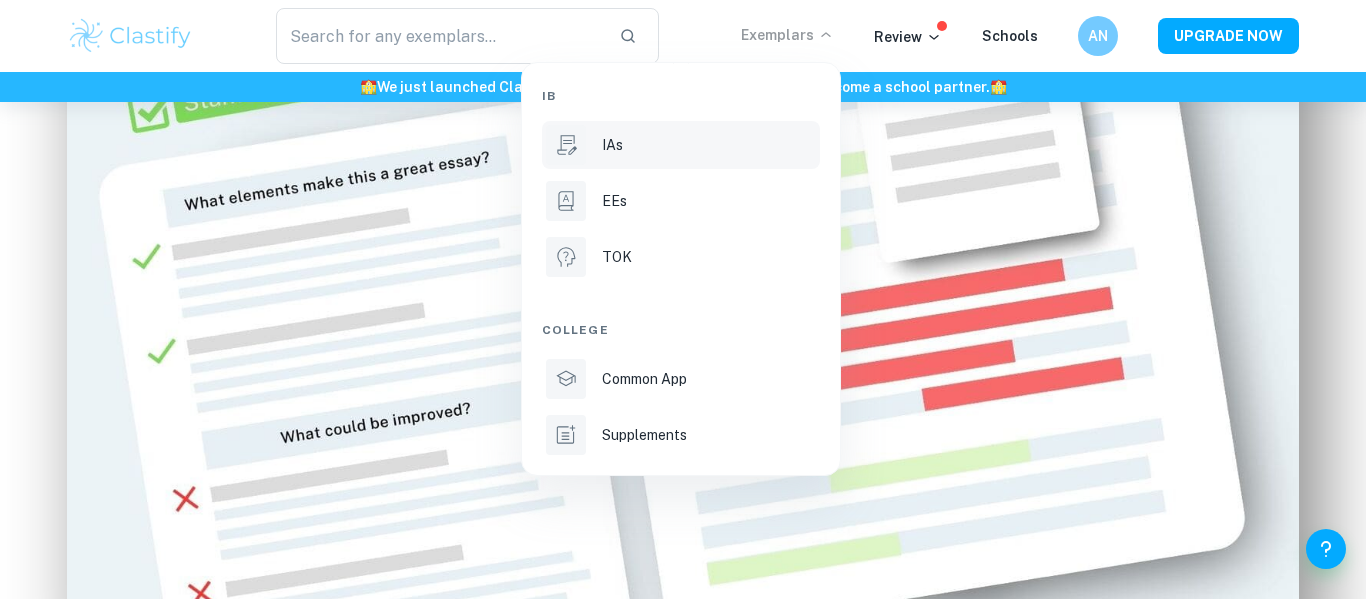 click on "IAs" at bounding box center (612, 145) 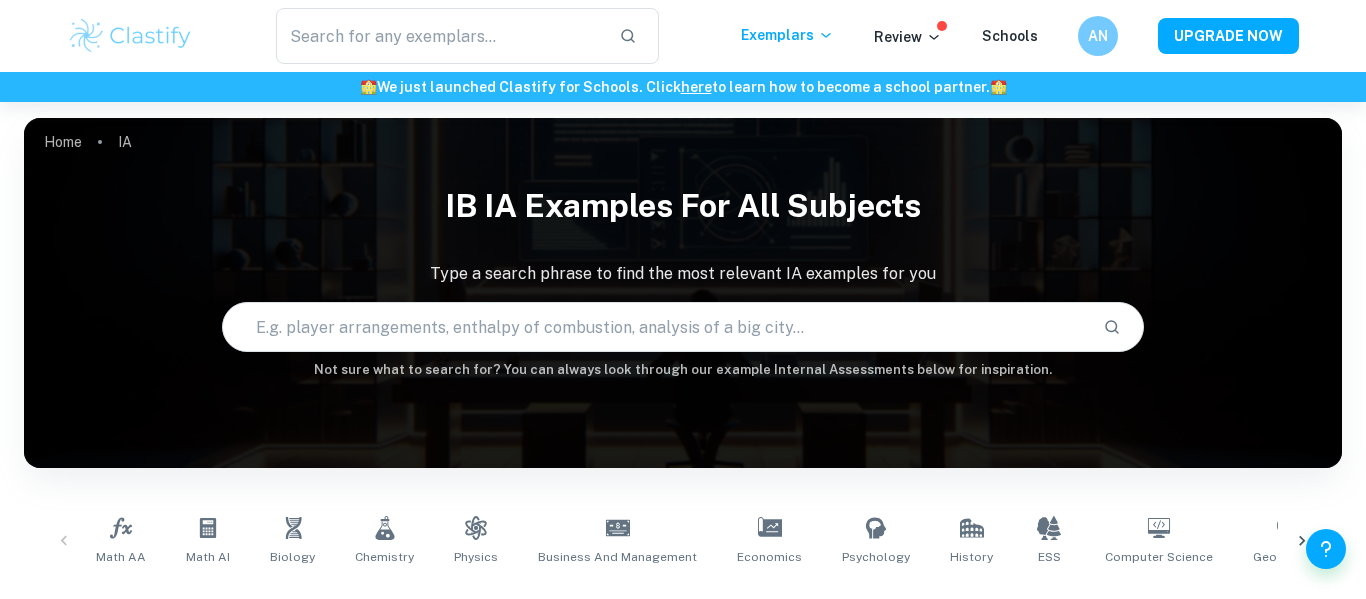 scroll, scrollTop: 127, scrollLeft: 0, axis: vertical 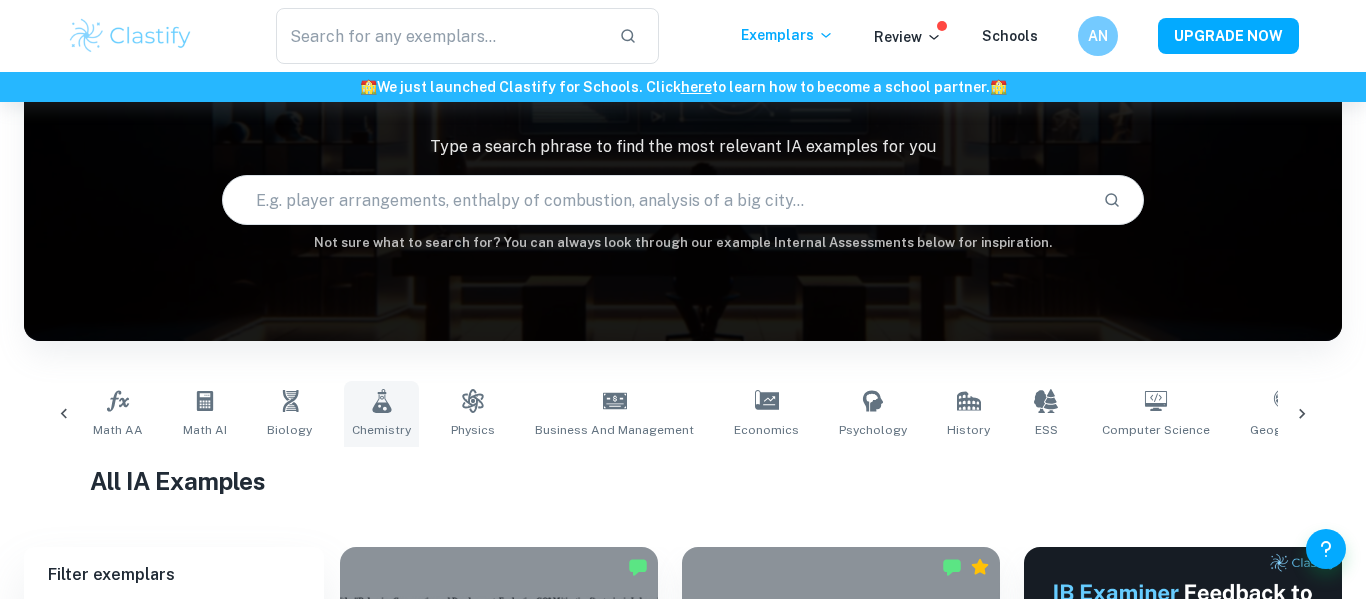 click on "Chemistry" at bounding box center (381, 414) 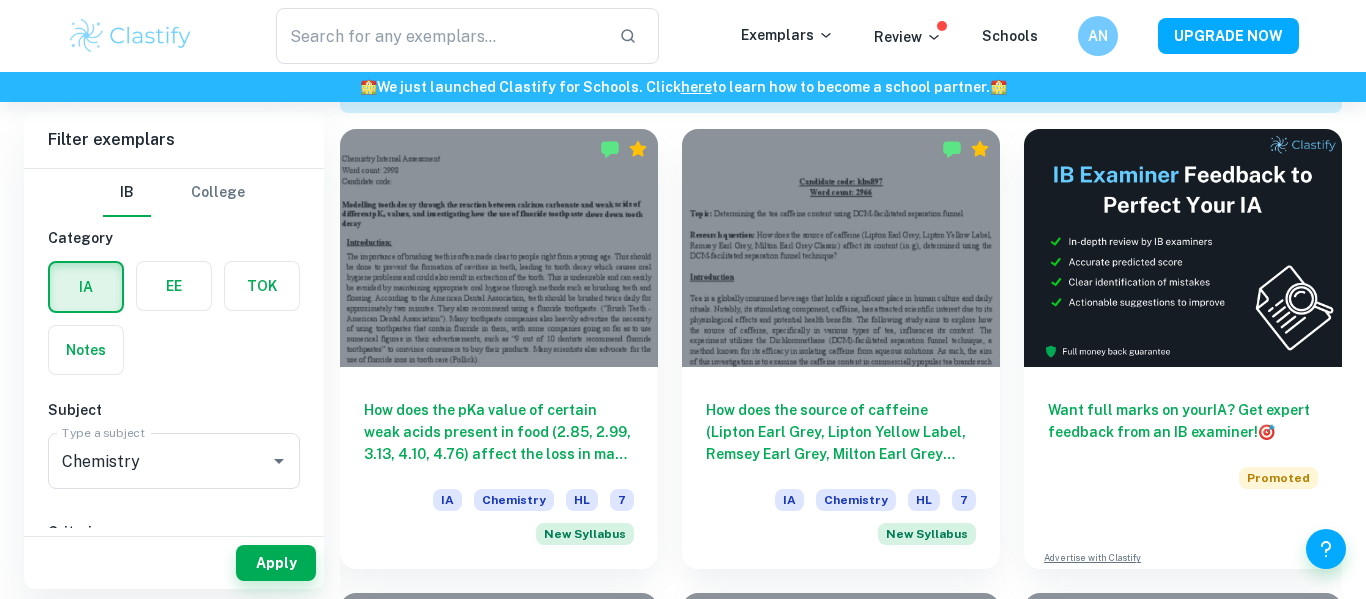 scroll, scrollTop: 617, scrollLeft: 0, axis: vertical 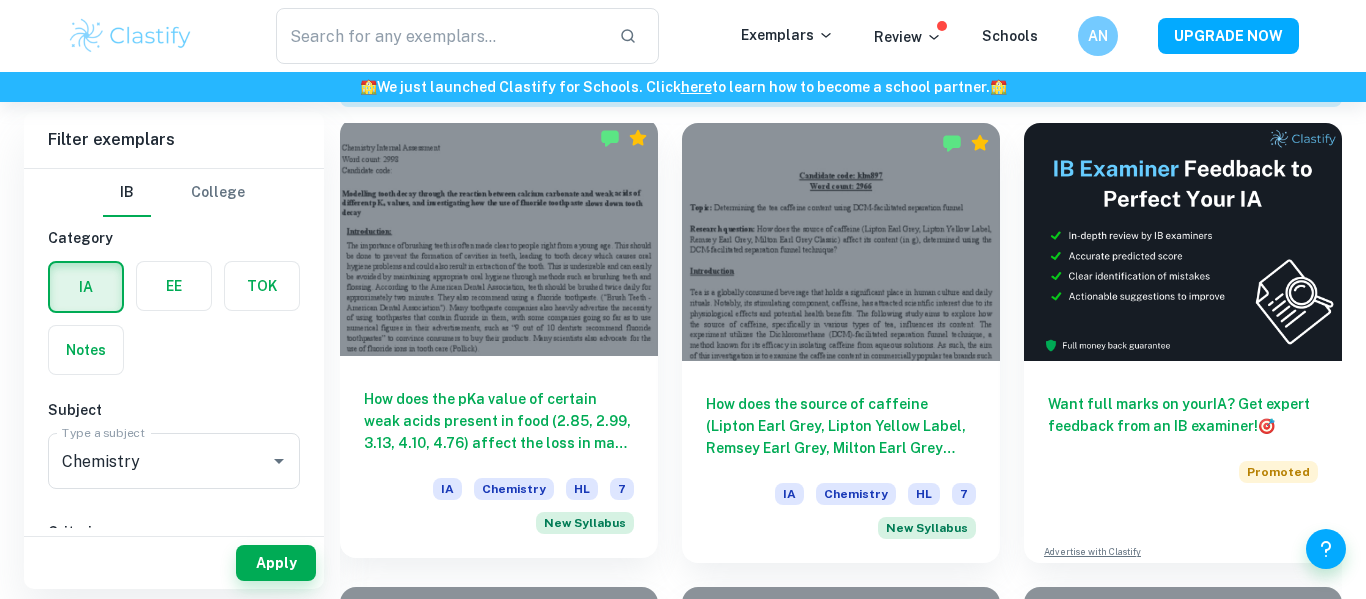 click on "How does the pKa value of certain weak acids present in food (2.85, 2.99, 3.13, 4.10, 4.76) affect the loss in mass of calcium carbonate (in grams, measured using an electronic balance, ±0.01 g), and how does the addition of sodium fluoride solution affect this reaction, keeping the concentration and temperature of the acid solutions and sodium fluoride solutions, the time taken for the reaction and the surface area of the calcium carbonate chips controlled?" at bounding box center [499, 421] 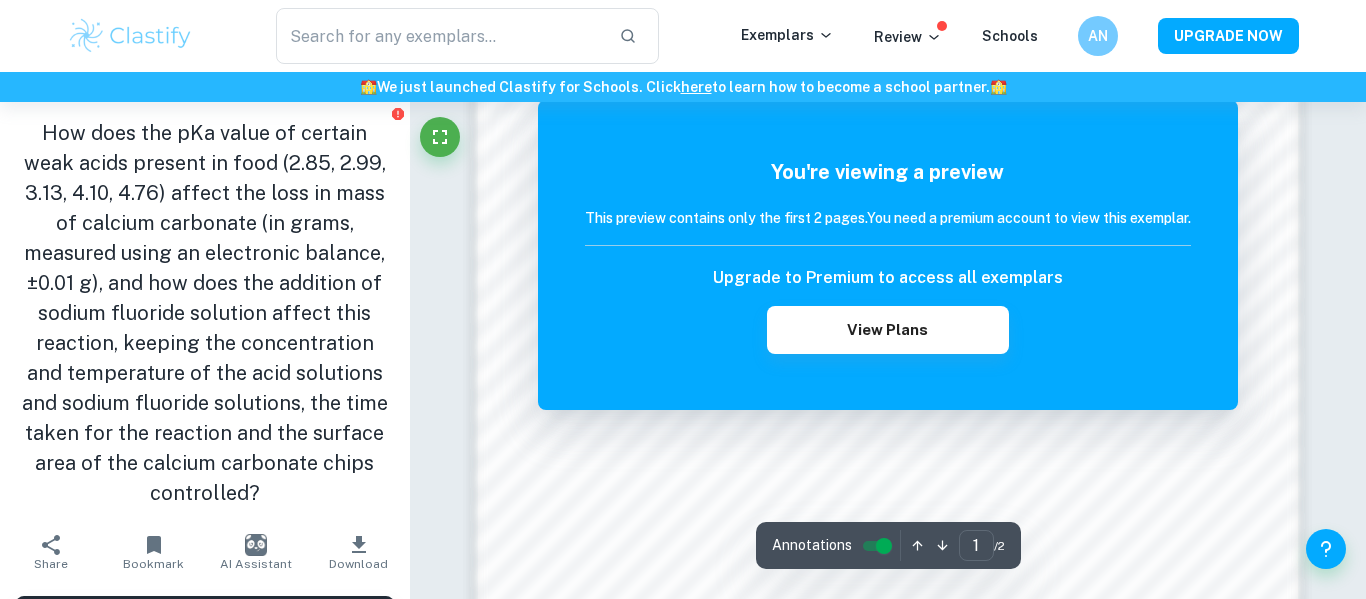 scroll, scrollTop: 1791, scrollLeft: 0, axis: vertical 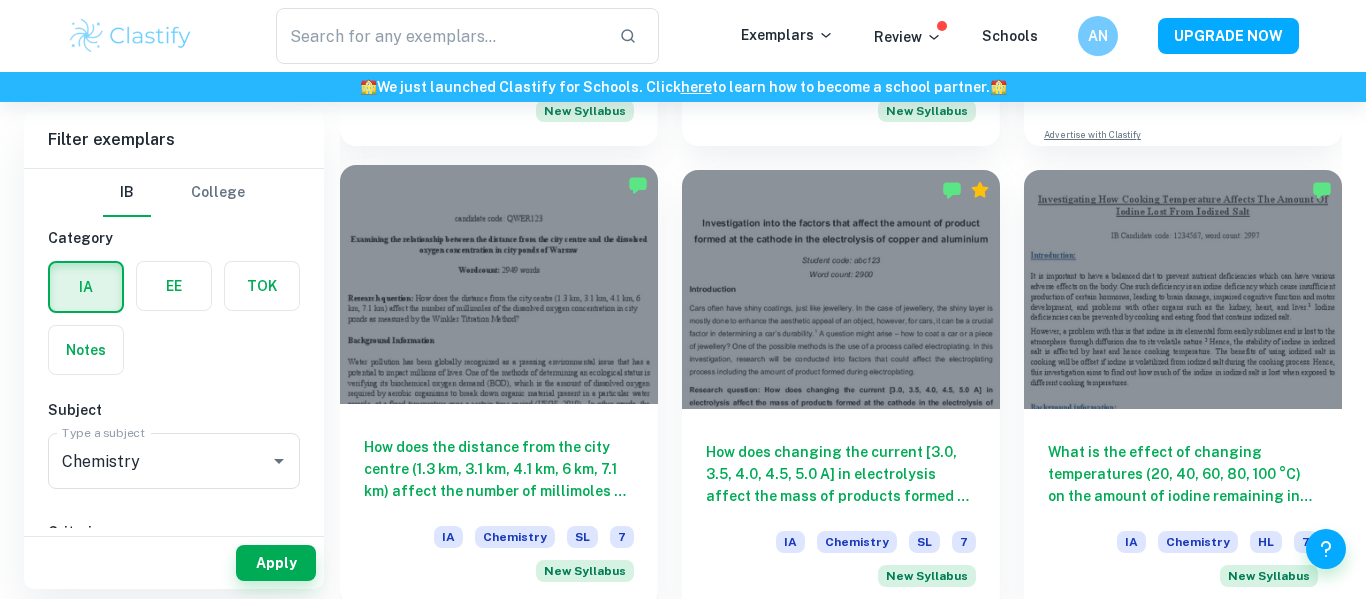 click on "How does the distance from the city centre (1.3 km, 3.1 km, 4.1 km, 6 km, 7.1 km) affect the number of millimoles of the dissolved oxygen concentration in city ponds as measured by the Winkler Titration Method?" at bounding box center (499, 469) 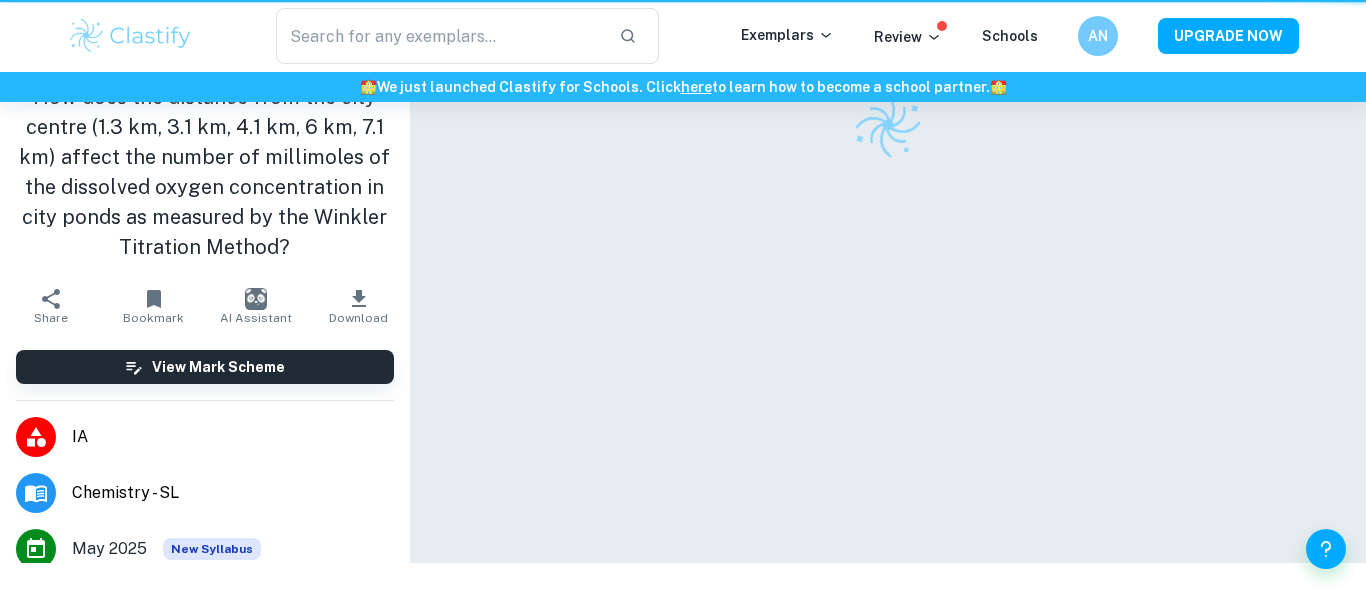 scroll, scrollTop: 0, scrollLeft: 0, axis: both 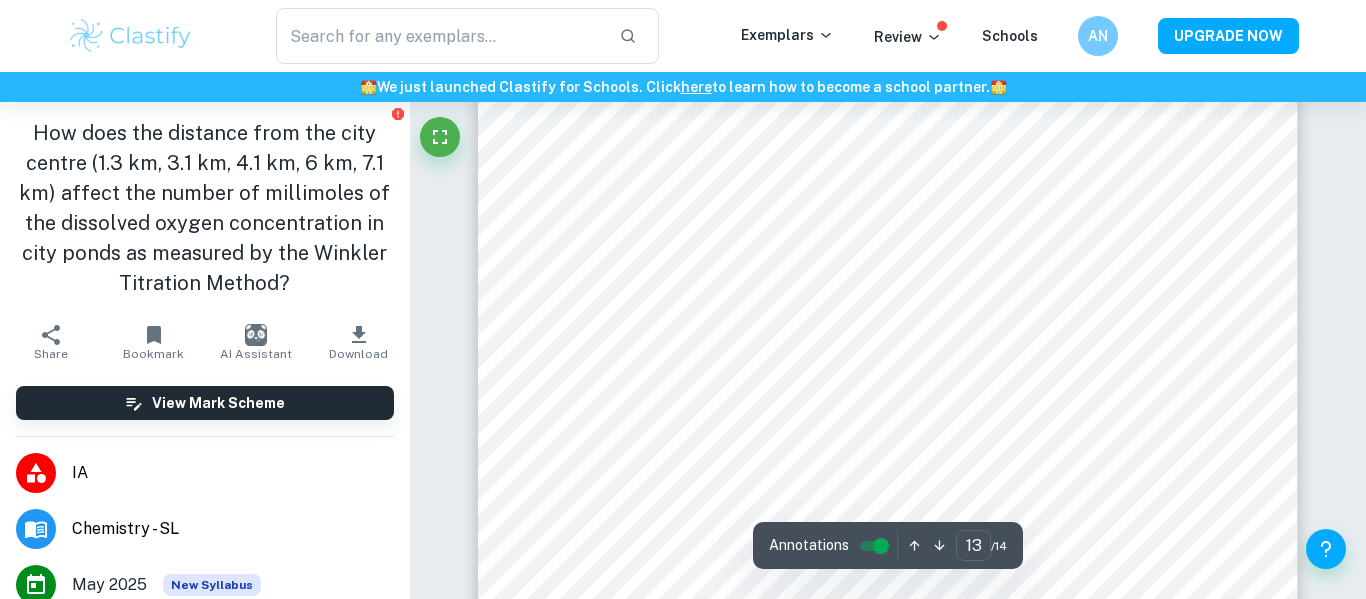 type on "14" 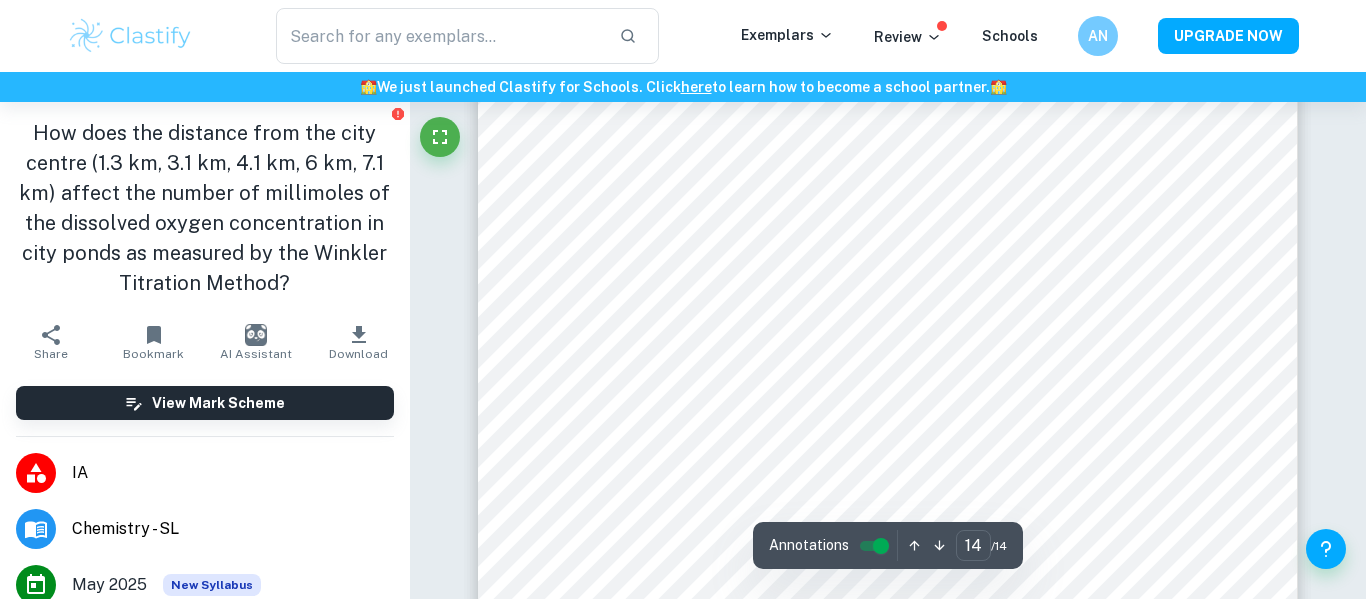 scroll, scrollTop: 16274, scrollLeft: 0, axis: vertical 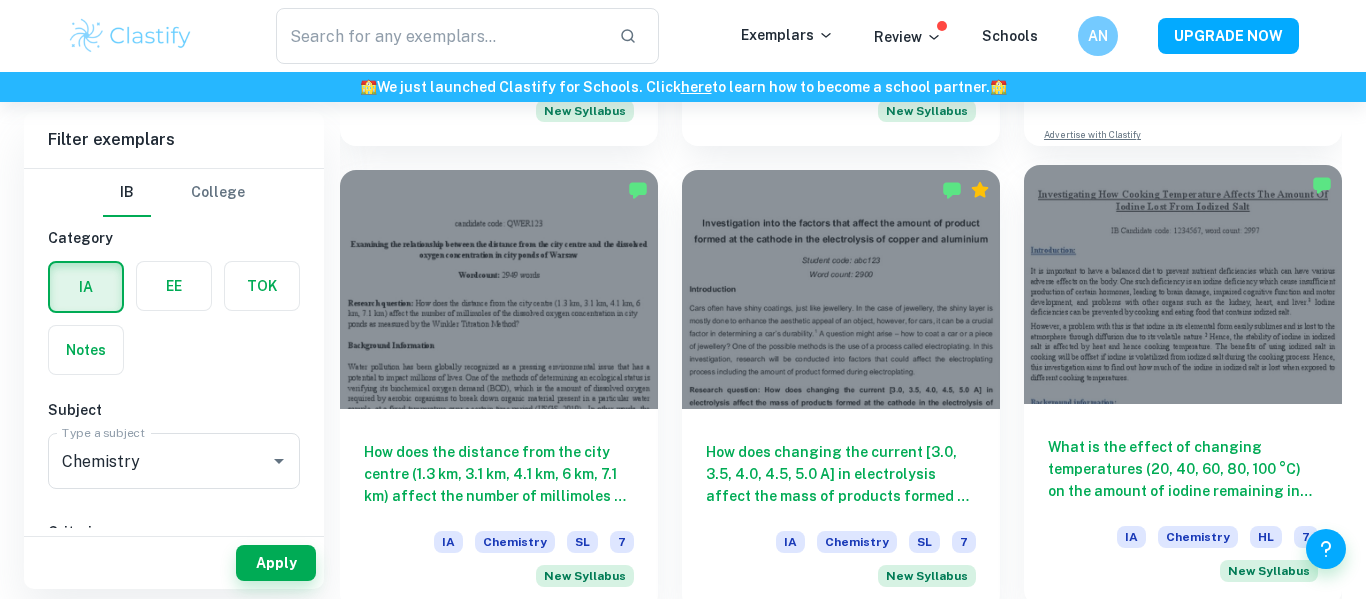 click on "What is the effect of changing temperatures (20, 40, 60, 80, 100 °C) on the amount of iodine remaining in iodized salt (in grams) after exposure to heat during cooking, as measured by an iodometric titration?" at bounding box center (1183, 469) 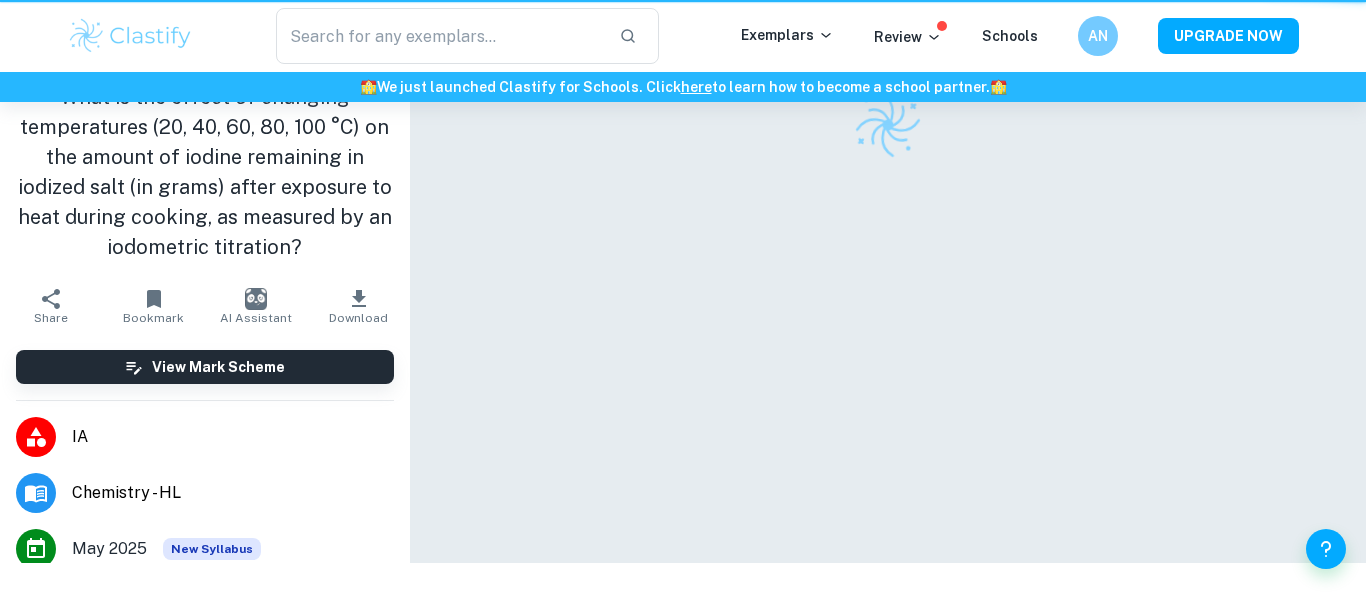 scroll, scrollTop: 0, scrollLeft: 0, axis: both 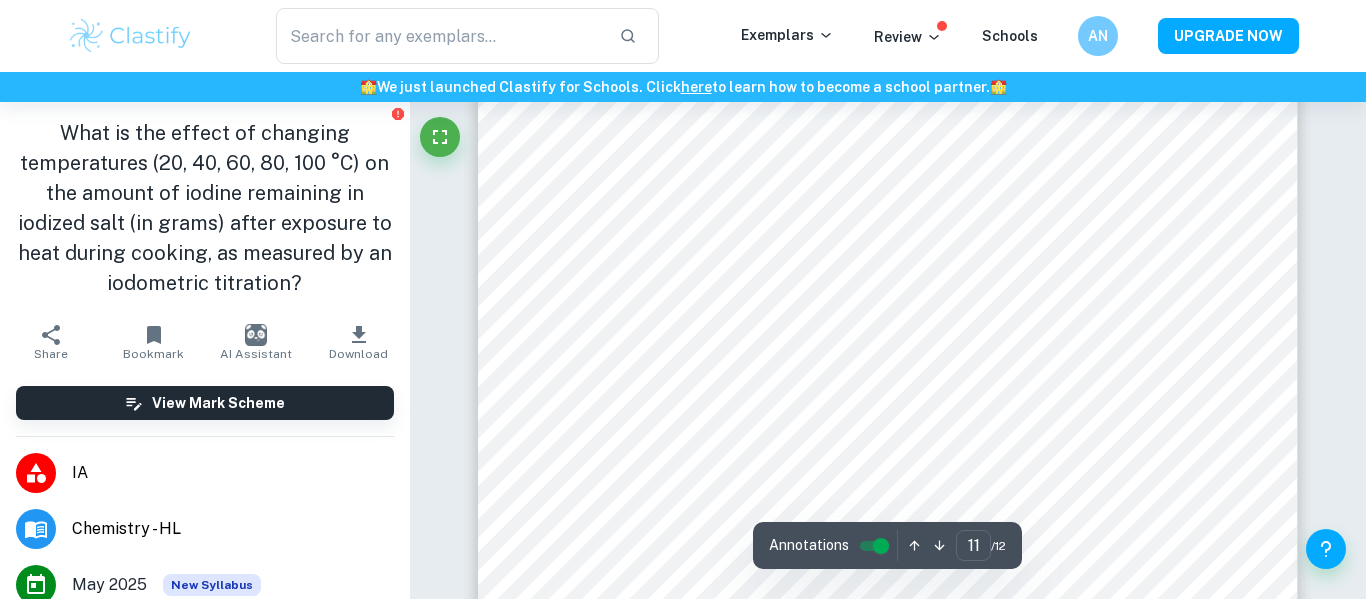 type on "12" 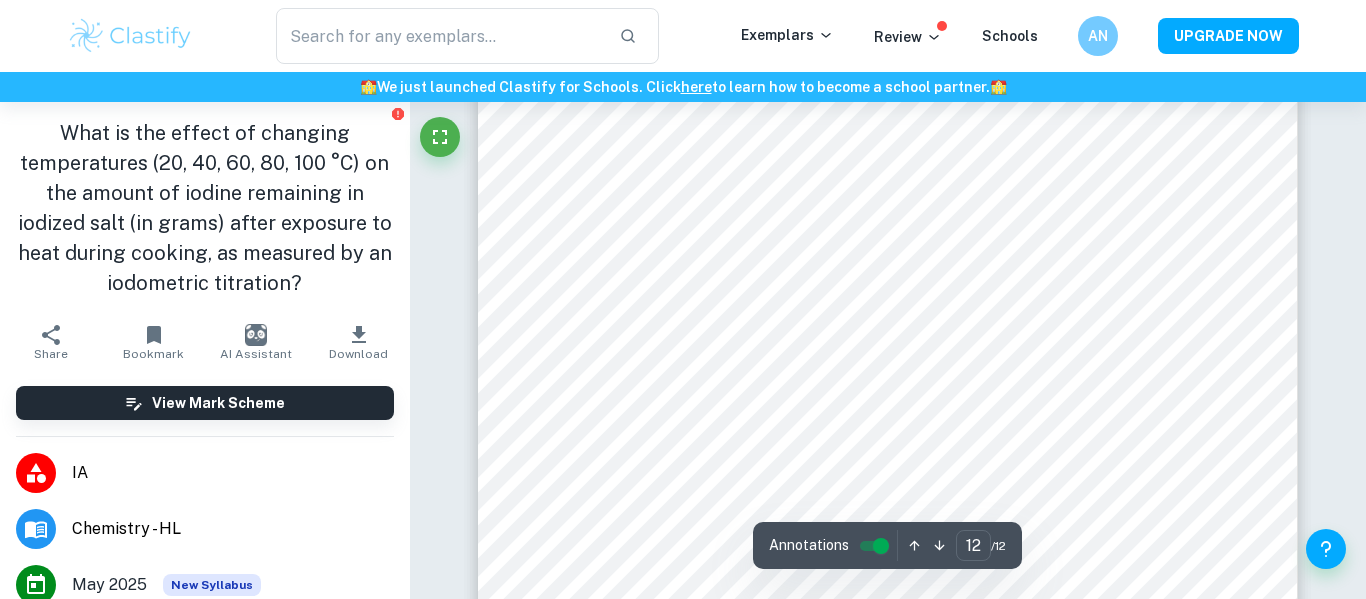 scroll, scrollTop: 12639, scrollLeft: 0, axis: vertical 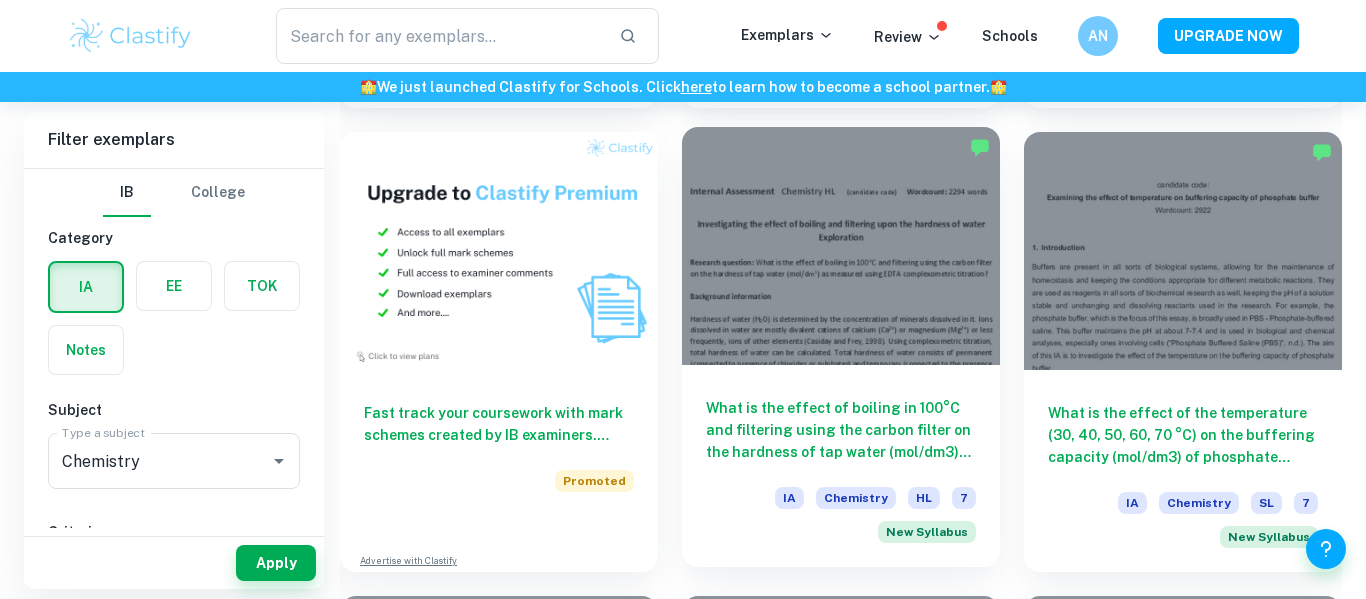 click on "What is the effect of boiling in 100°C and filtering using the carbon filter on the hardness of tap water (mol/dm3) as measured using EDTA complexometric titration?" at bounding box center (841, 430) 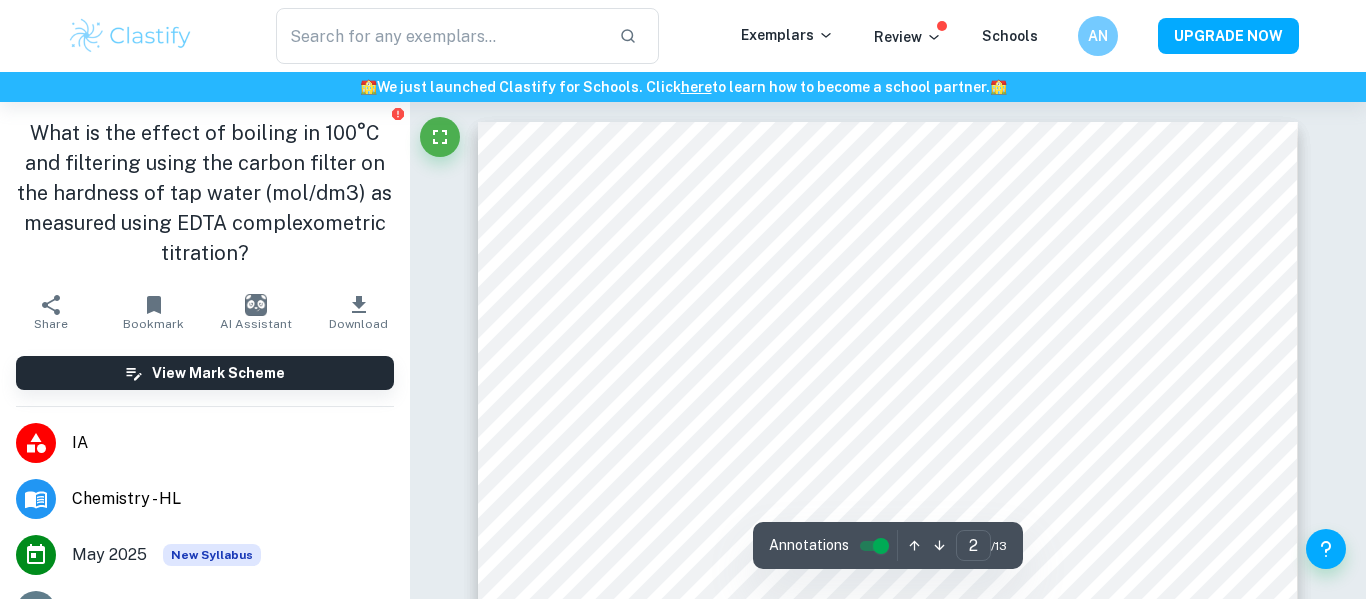 scroll, scrollTop: 6685, scrollLeft: 0, axis: vertical 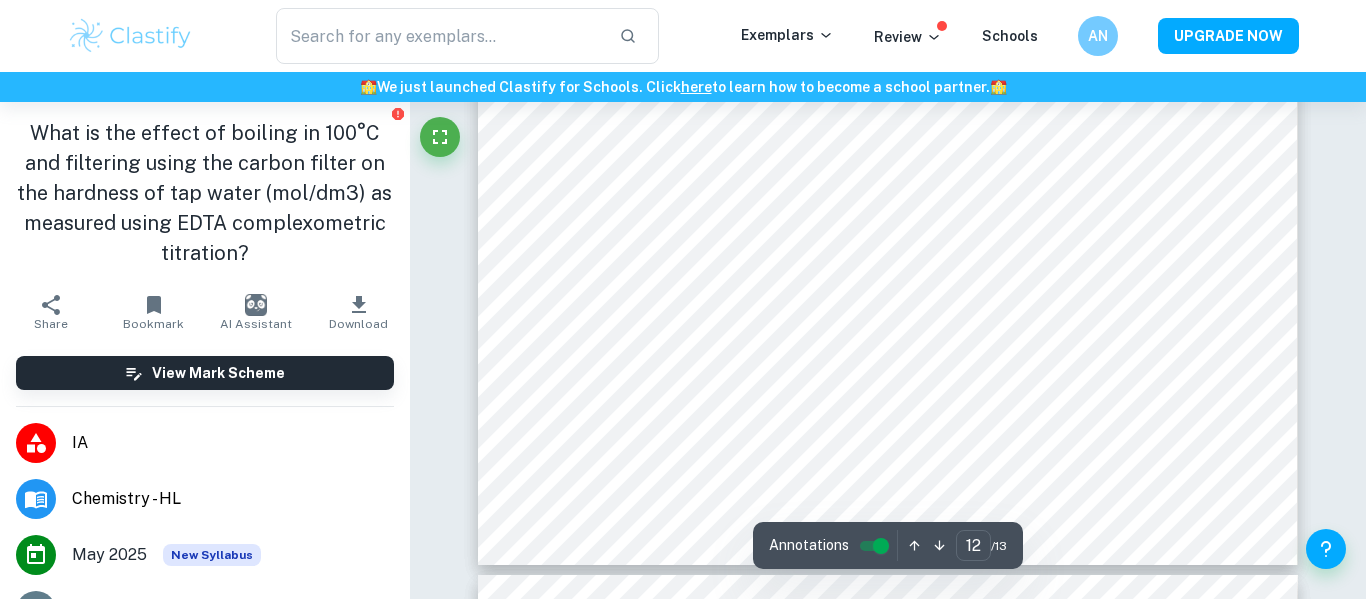 type on "13" 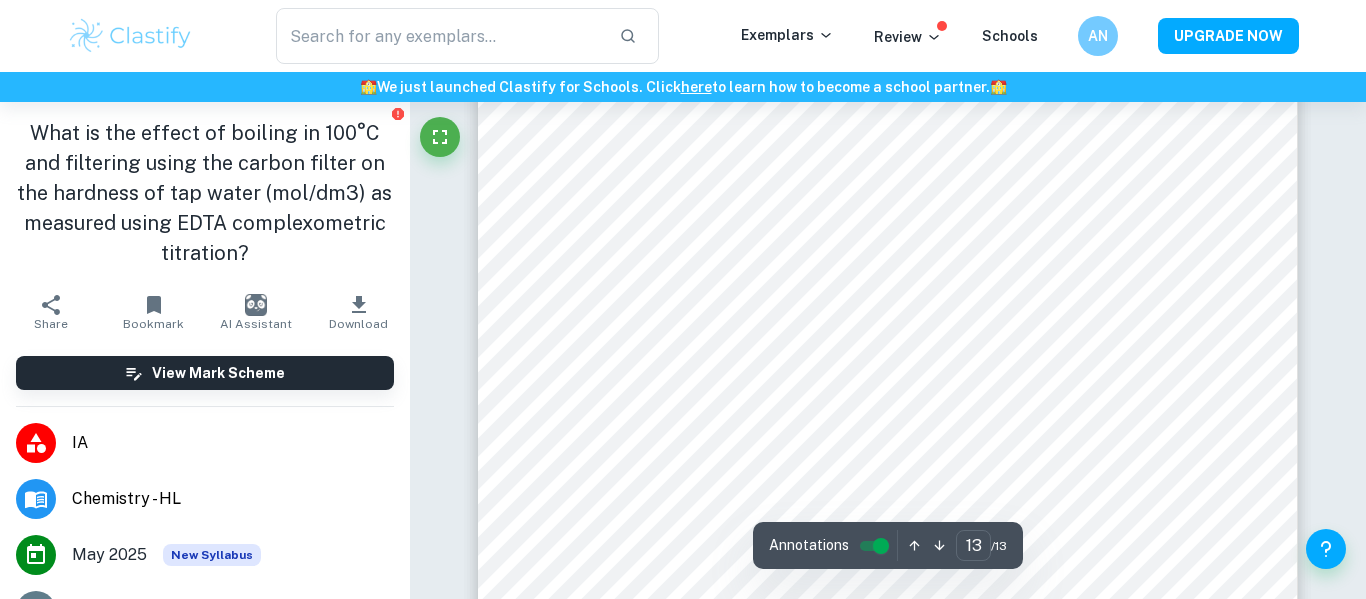 scroll, scrollTop: 14850, scrollLeft: 0, axis: vertical 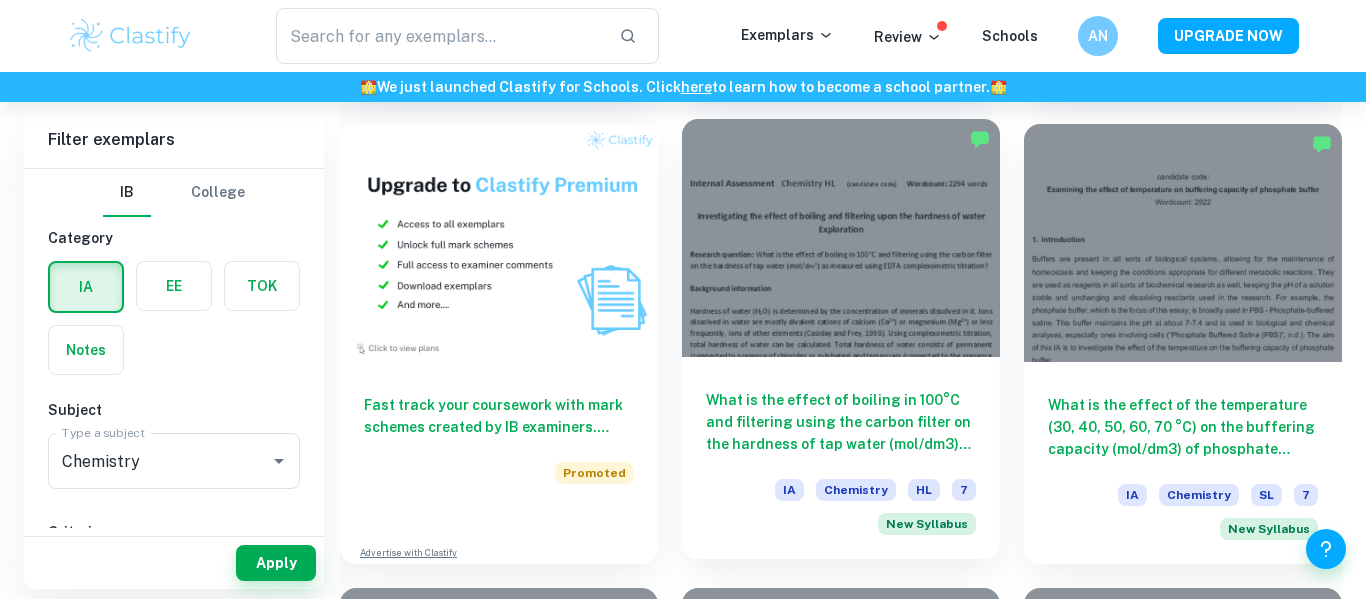 click on "What is the effect of boiling in 100°C and filtering using the carbon filter on the hardness of tap water (mol/dm3) as measured using EDTA complexometric titration?" at bounding box center (841, 422) 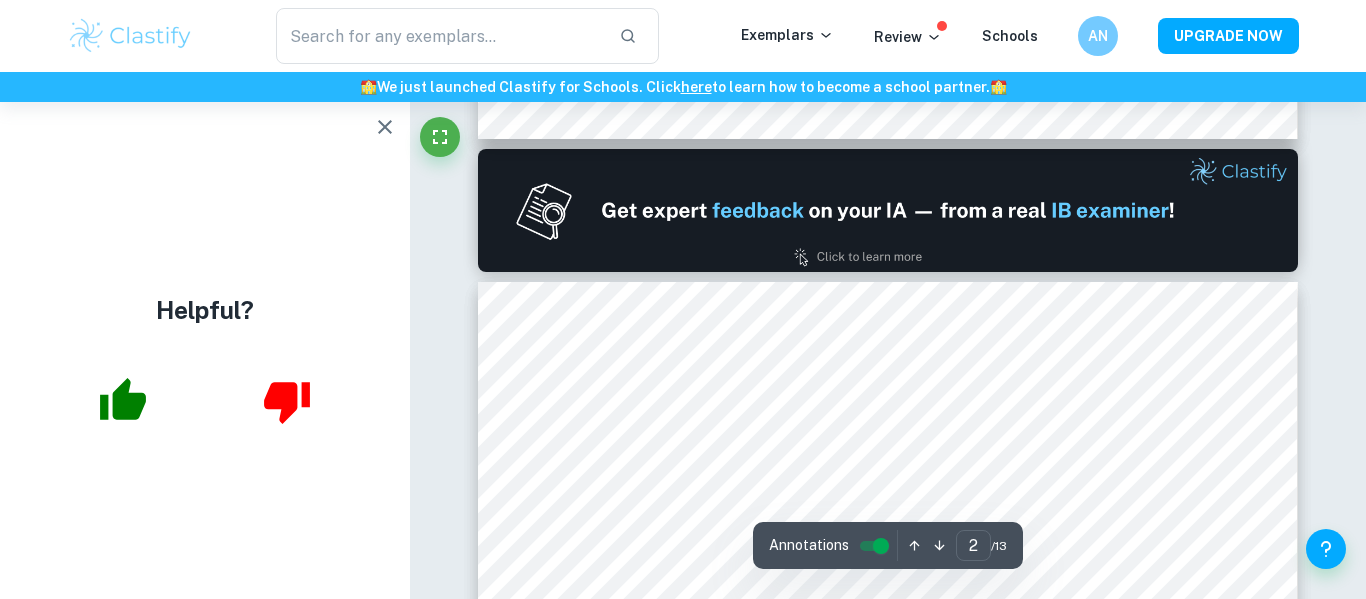type on "1" 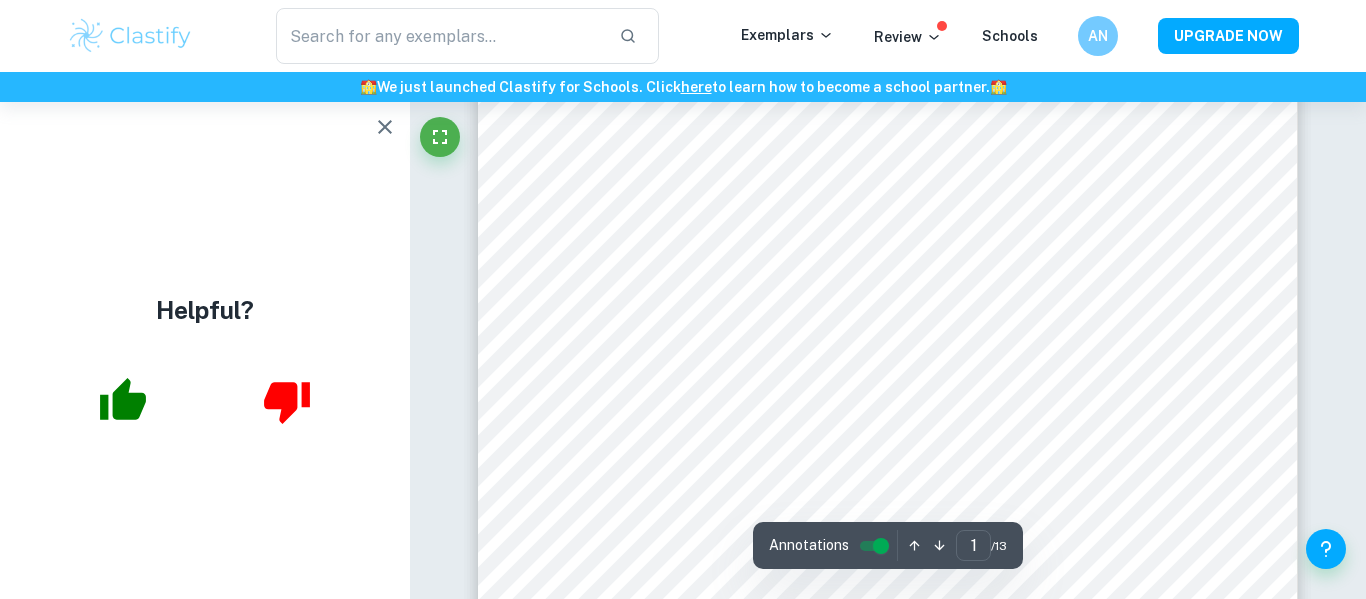 scroll, scrollTop: 0, scrollLeft: 0, axis: both 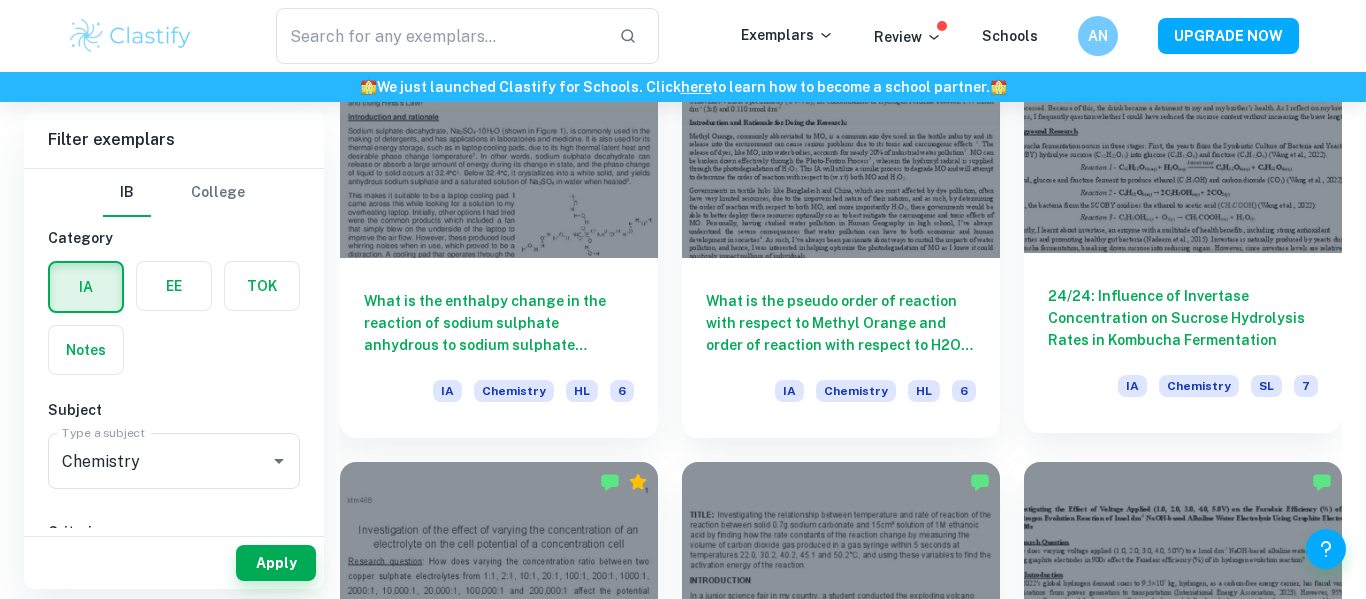 click on "24/24: Influence of Invertase Concentration on Sucrose Hydrolysis Rates in Kombucha Fermentation" at bounding box center (1183, 318) 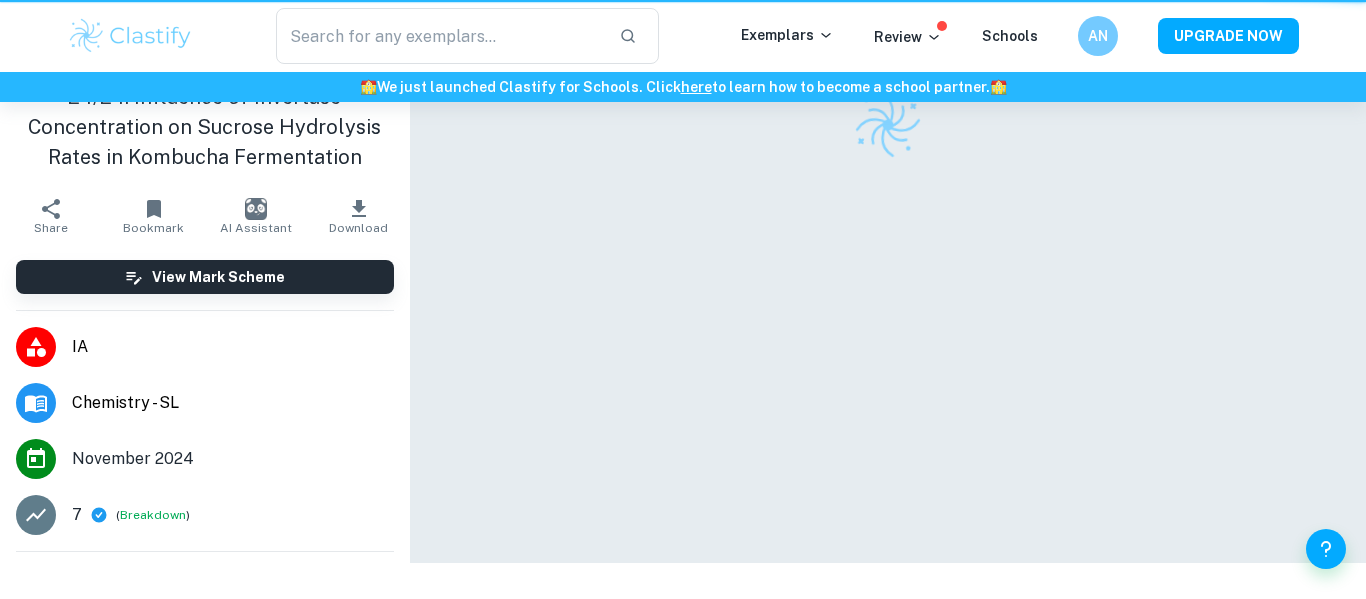scroll, scrollTop: 0, scrollLeft: 0, axis: both 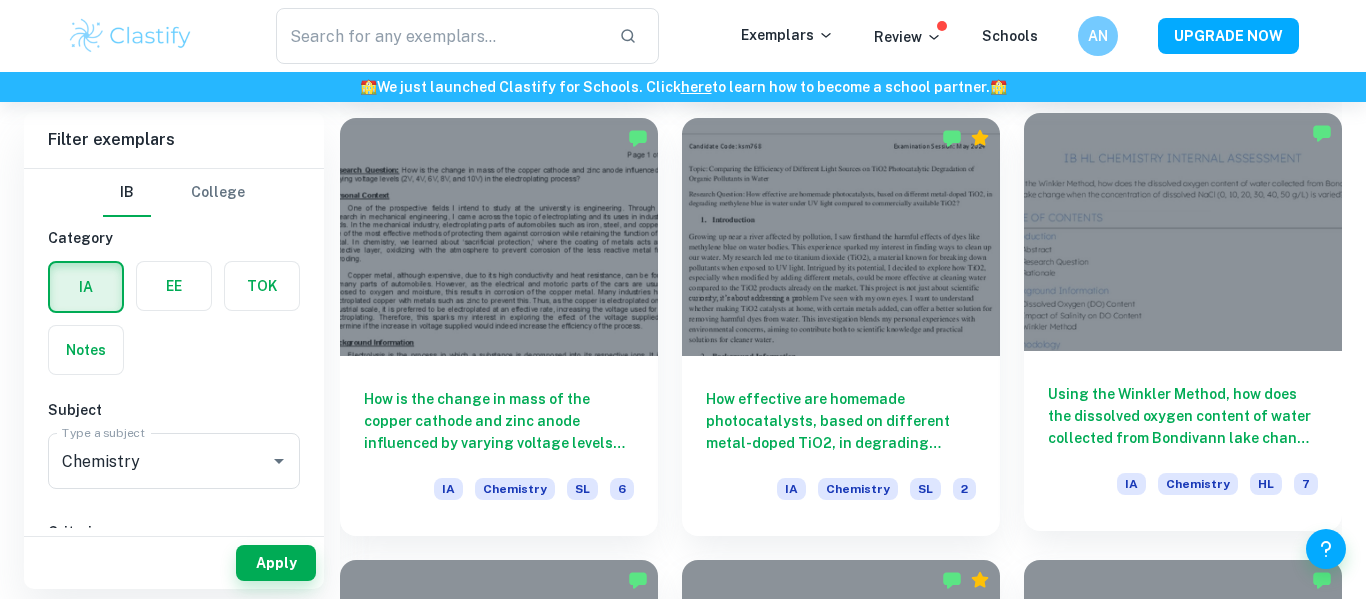 click on "Using the Winkler Method, how does the dissolved oxygen content of water collected from Bondivann lake change when the concentration of dissolved NaCl (0, 10, 20, 30, 40, 50 g/L) is varied?" at bounding box center (1183, 416) 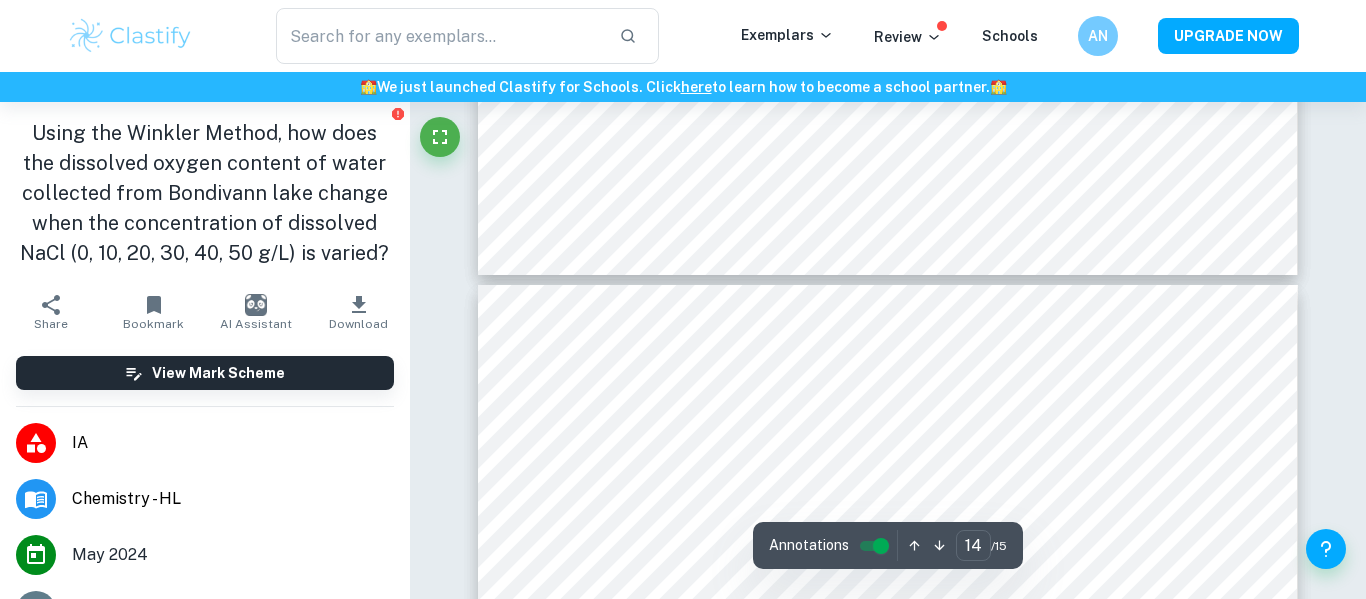 type on "13" 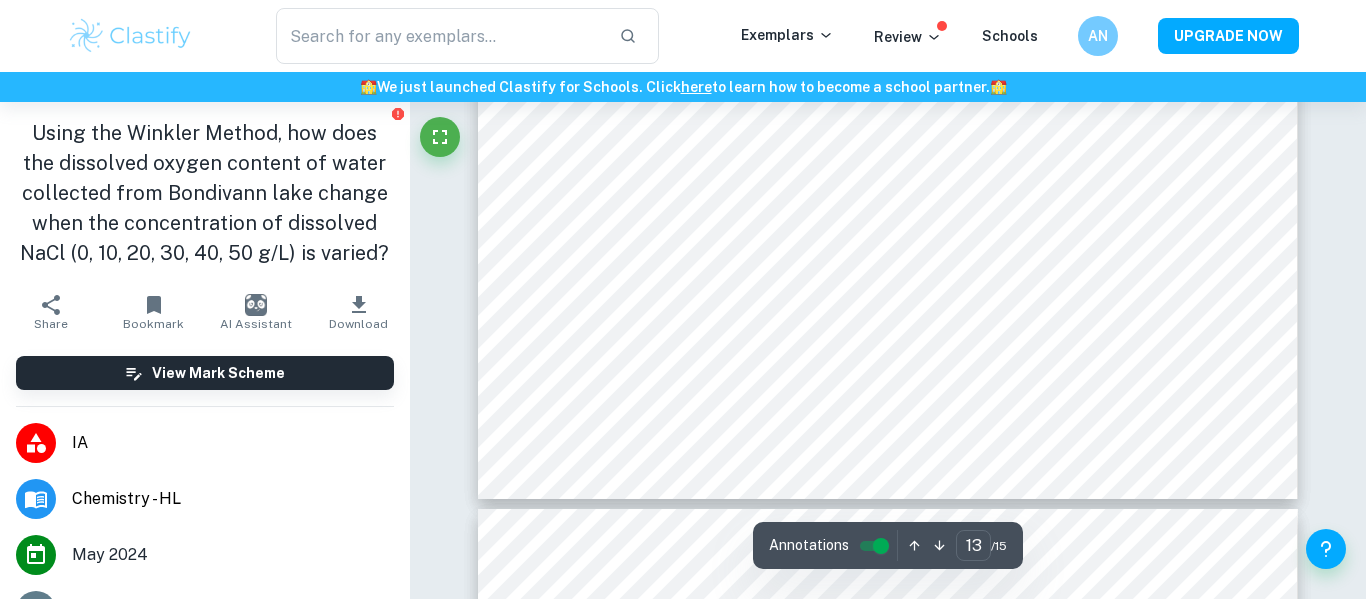 scroll, scrollTop: 13918, scrollLeft: 0, axis: vertical 